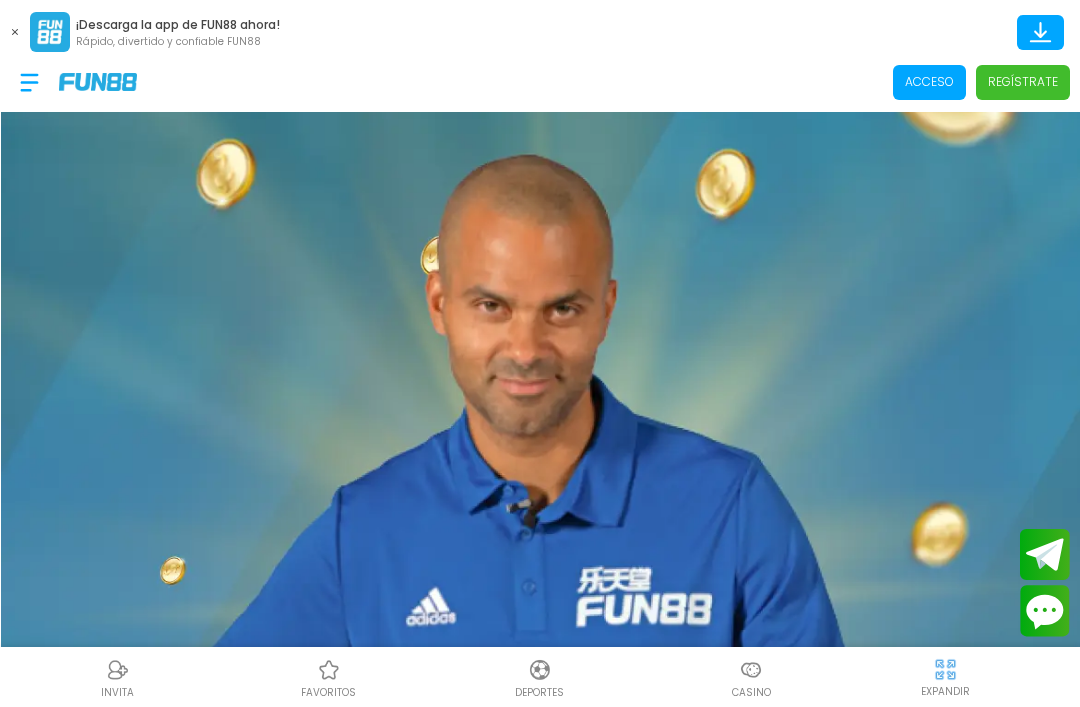 scroll, scrollTop: 0, scrollLeft: 0, axis: both 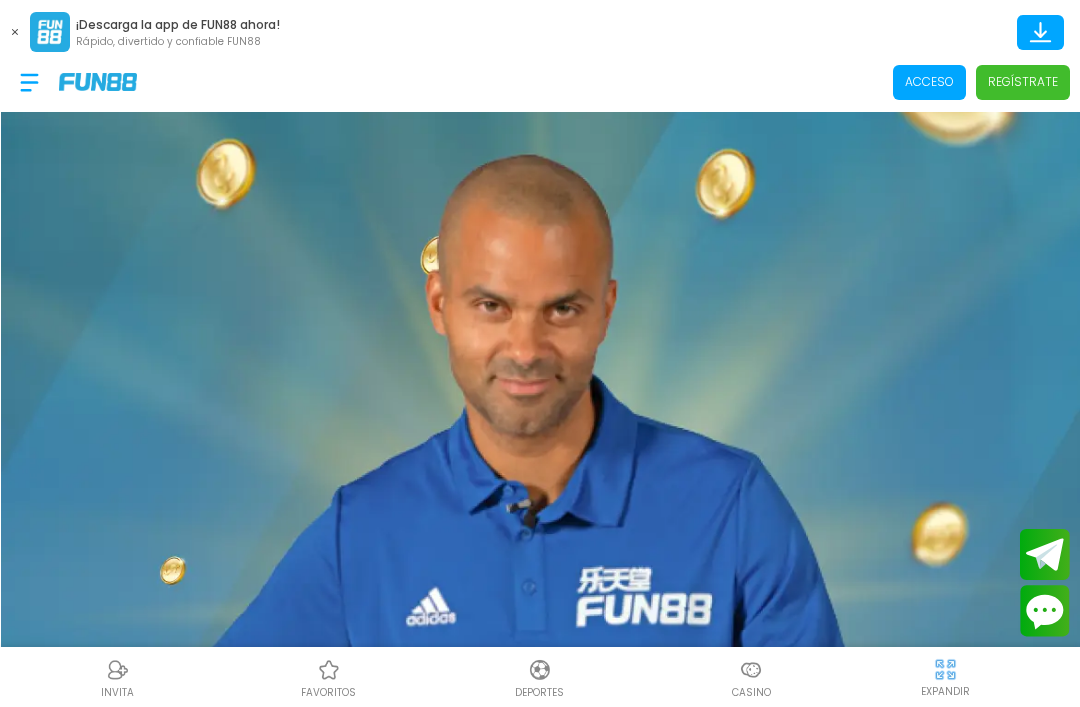 click on "Regístrate" at bounding box center (1023, 82) 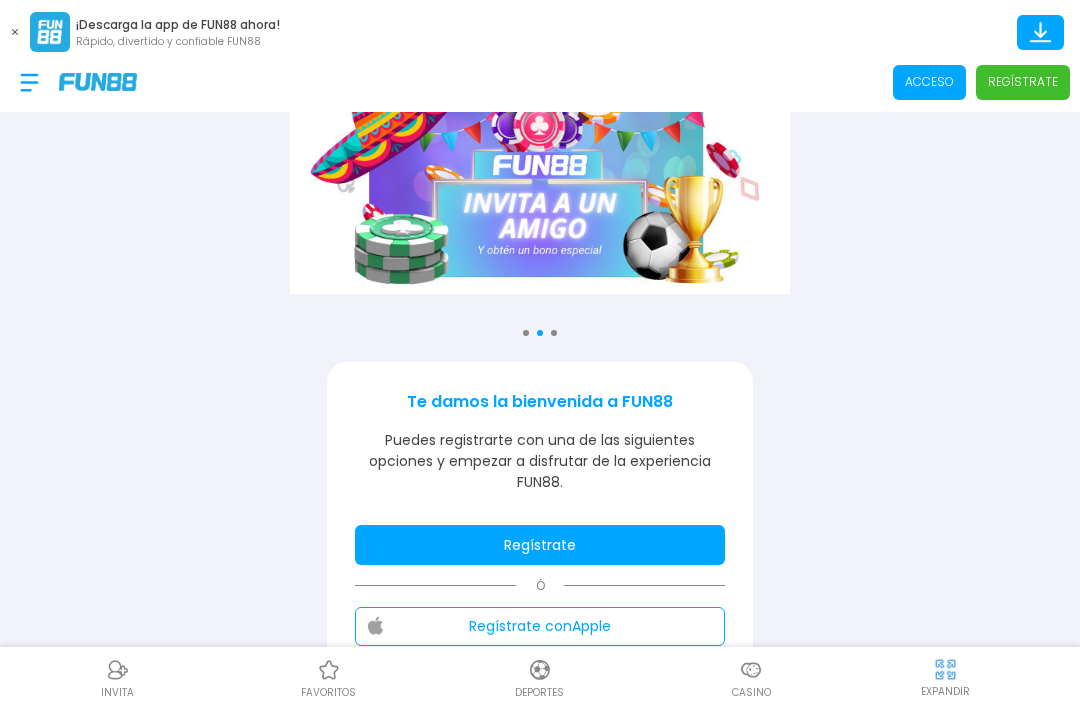 click on "Regístrate" at bounding box center (540, 545) 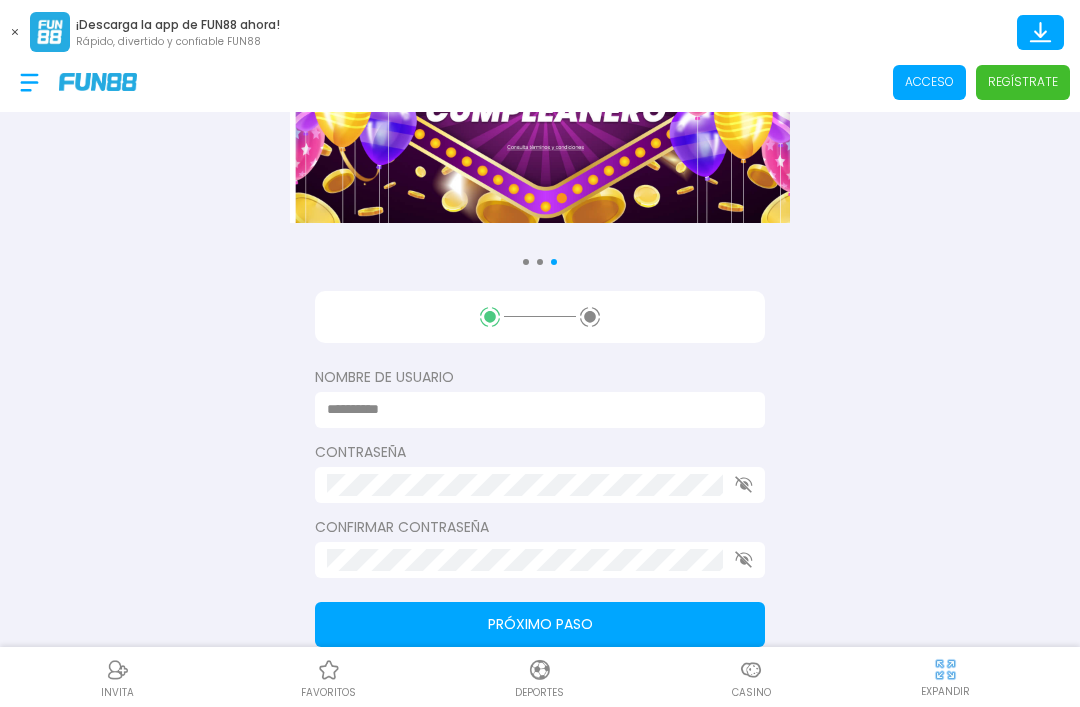 scroll, scrollTop: 98, scrollLeft: 0, axis: vertical 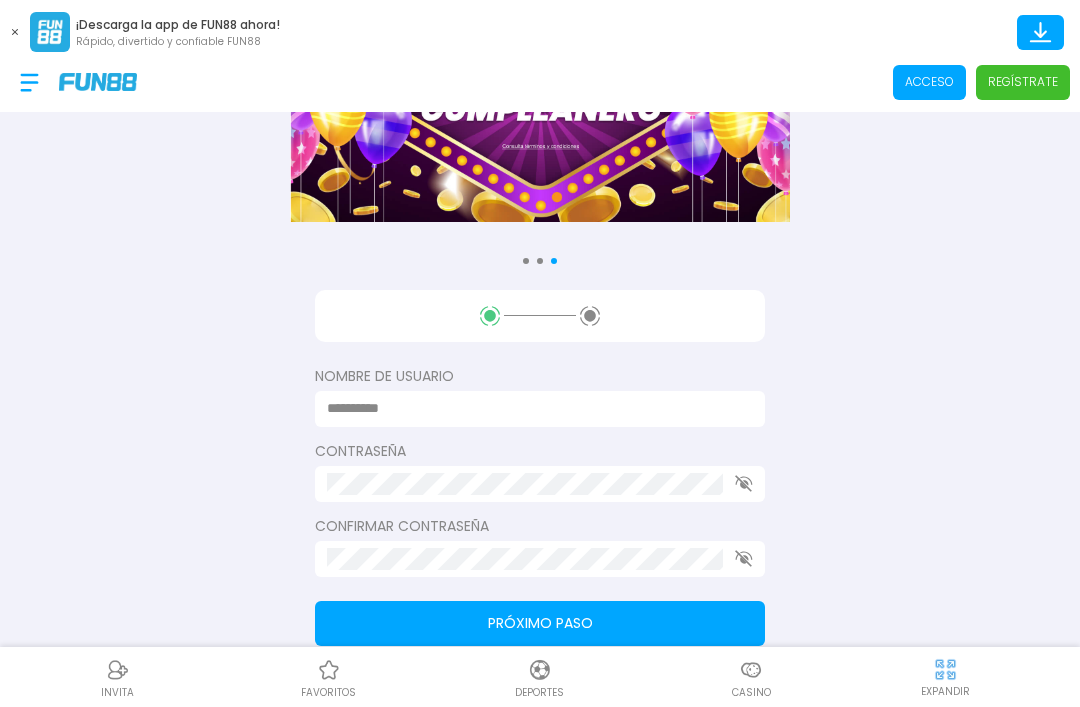 click at bounding box center [534, 408] 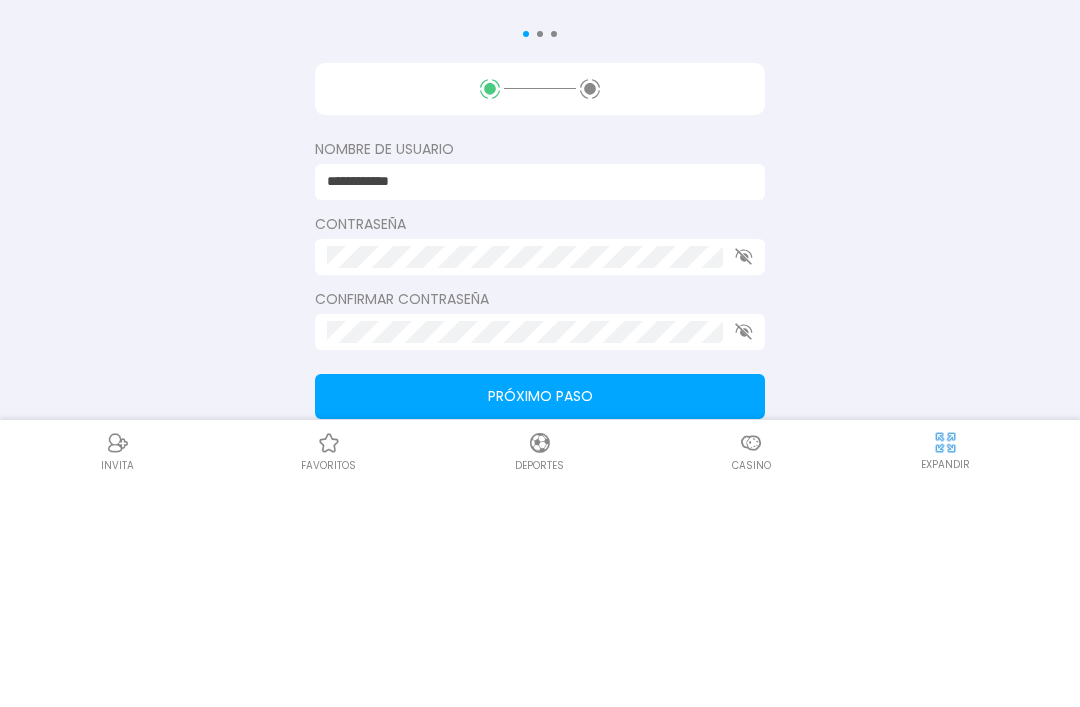 type on "**********" 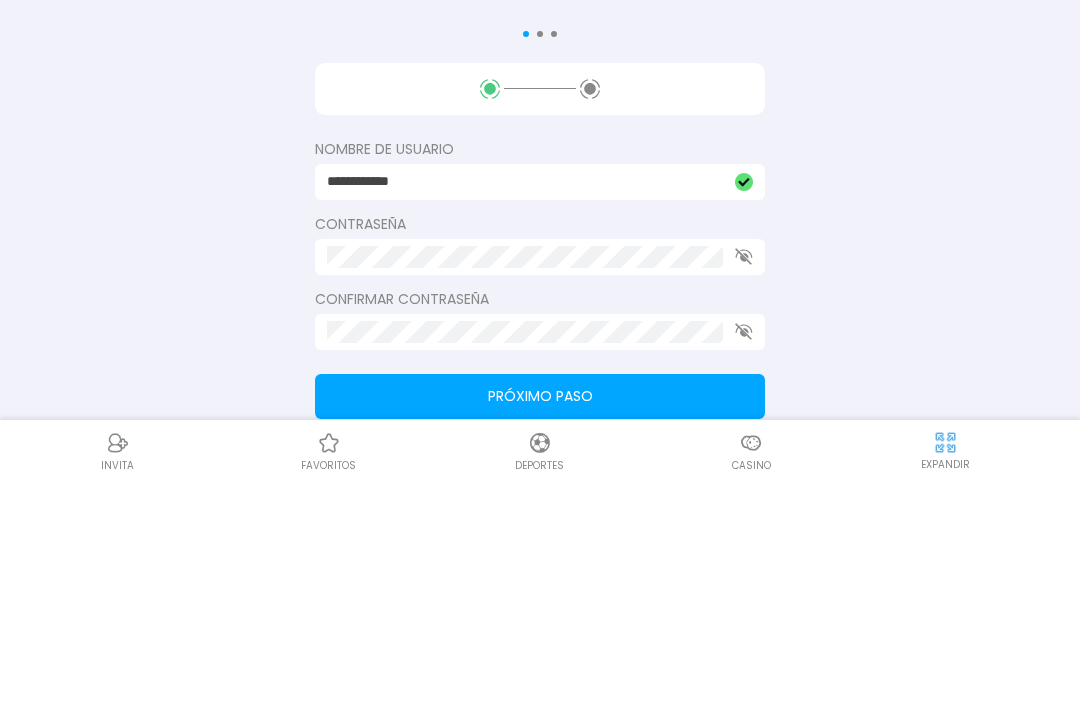 scroll, scrollTop: 325, scrollLeft: 0, axis: vertical 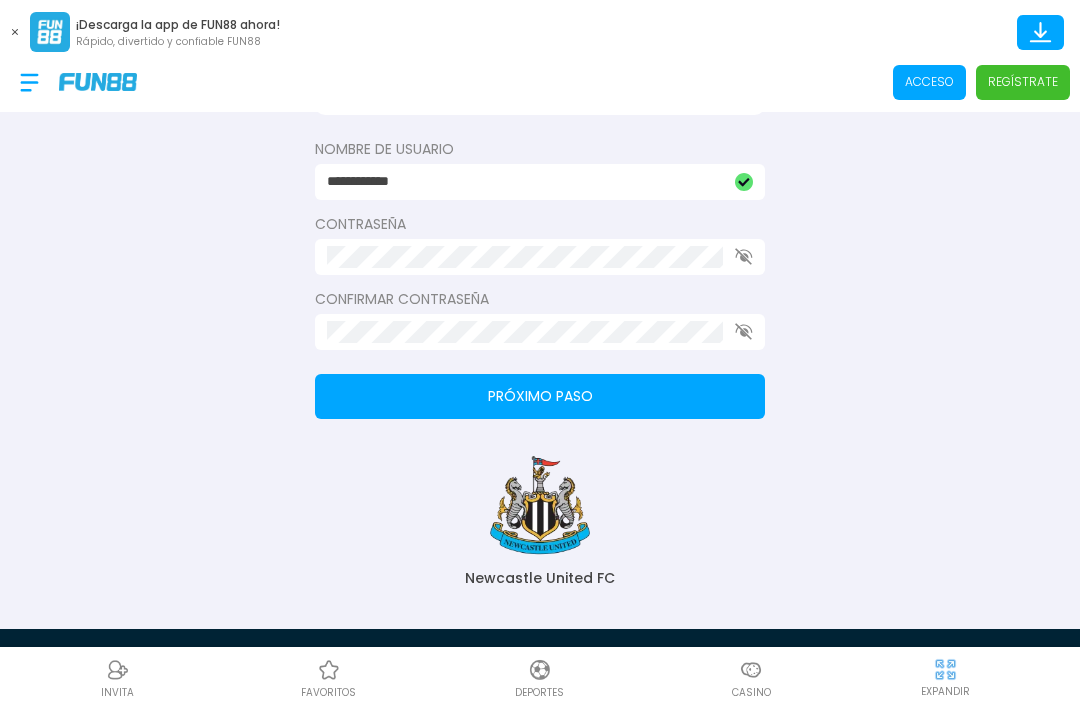 click on "**********" at bounding box center (540, 241) 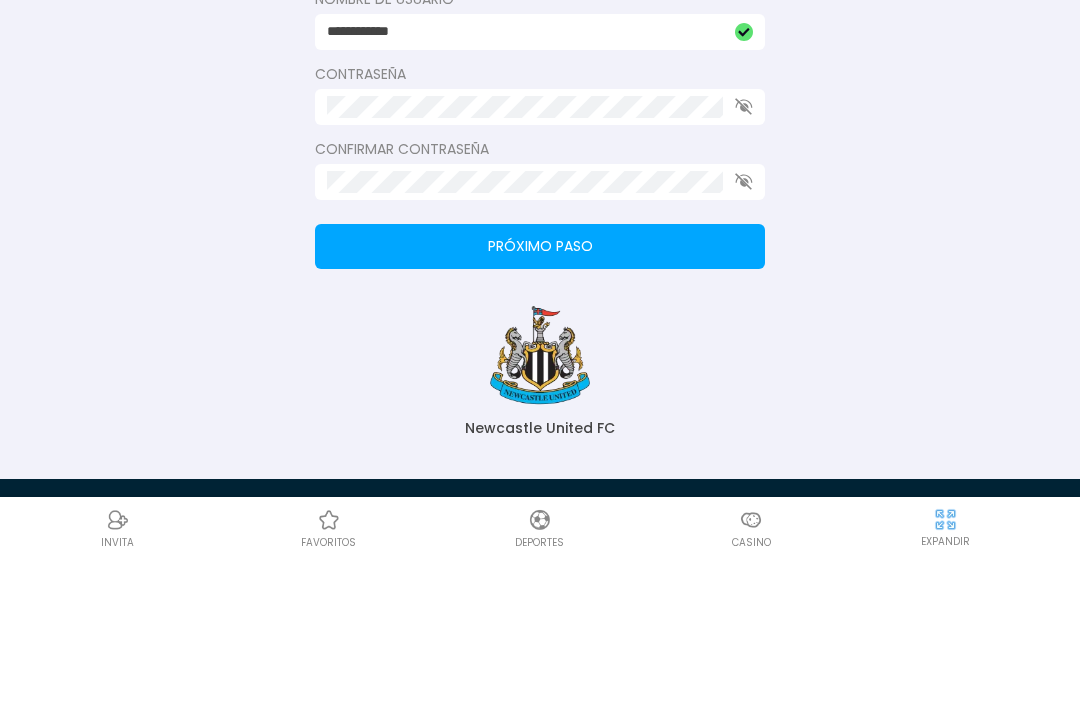 click on "Próximo paso" at bounding box center (540, 396) 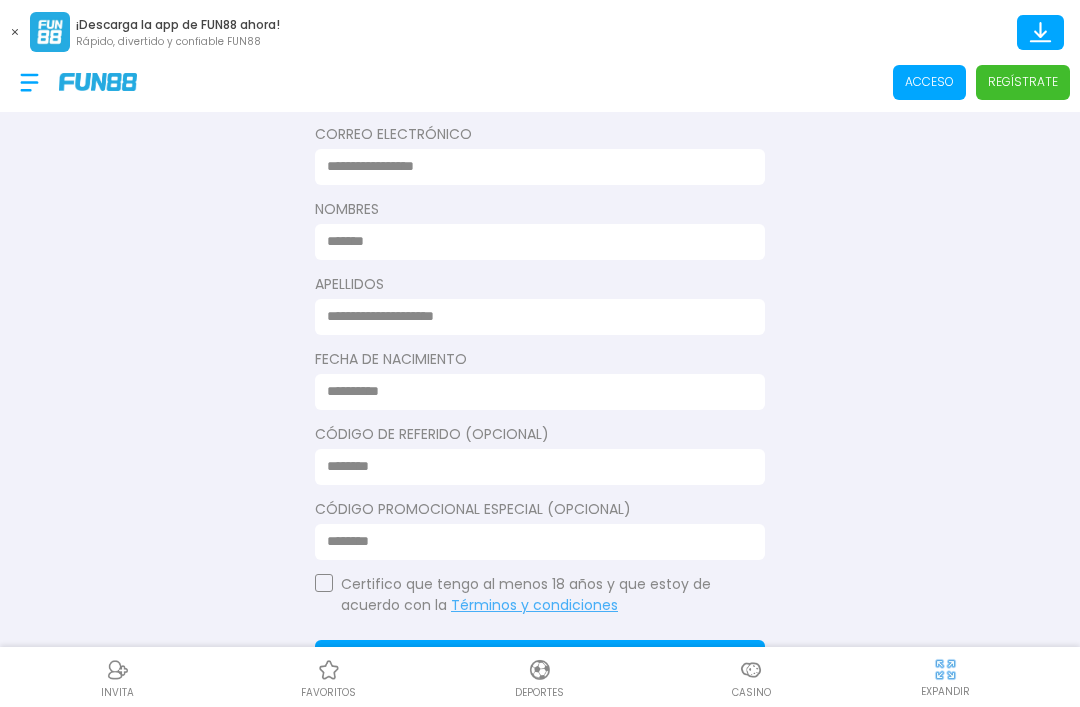 click on "Acceso Regístrate" at bounding box center [540, 82] 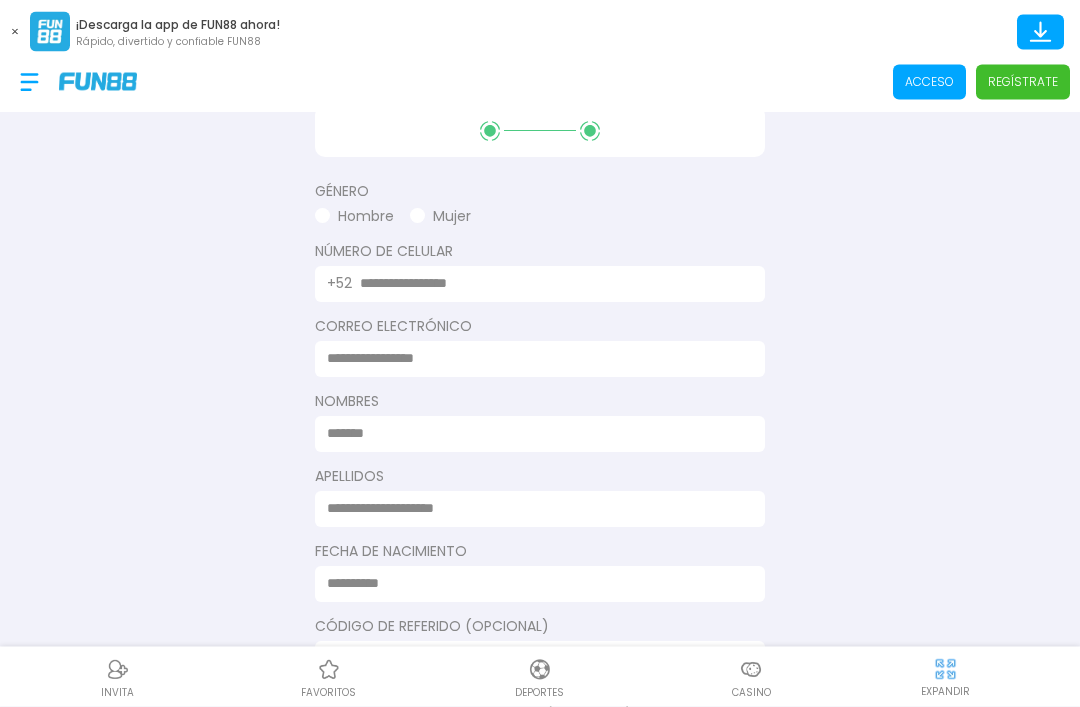 scroll, scrollTop: 204, scrollLeft: 0, axis: vertical 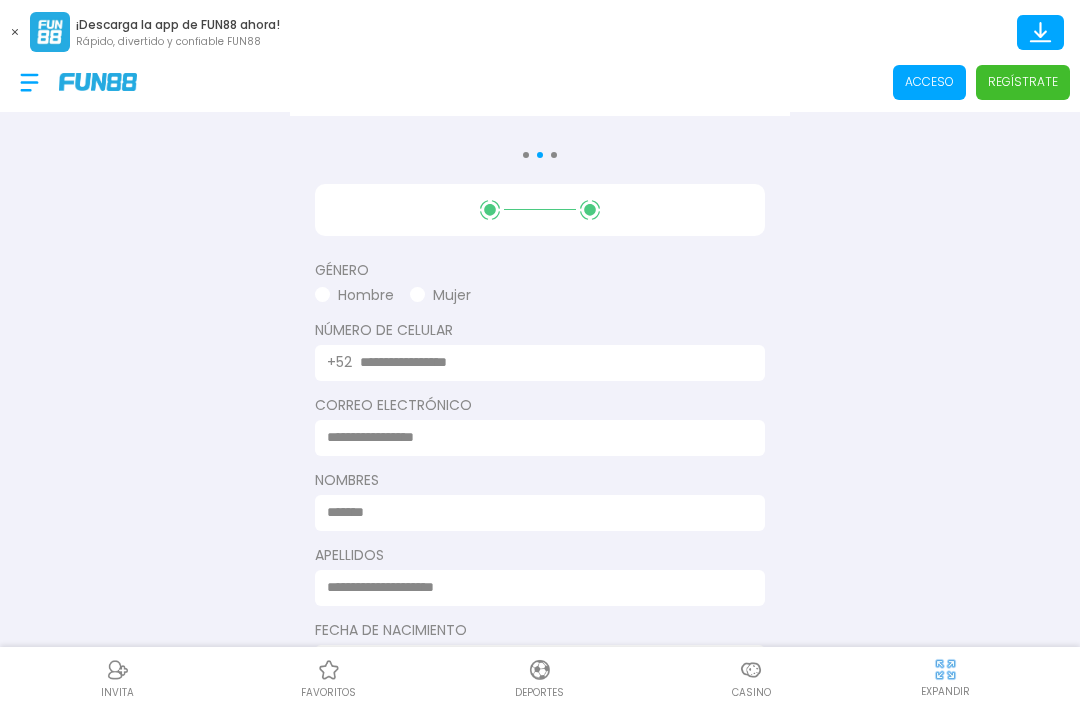 click on "Hombre" at bounding box center [354, 295] 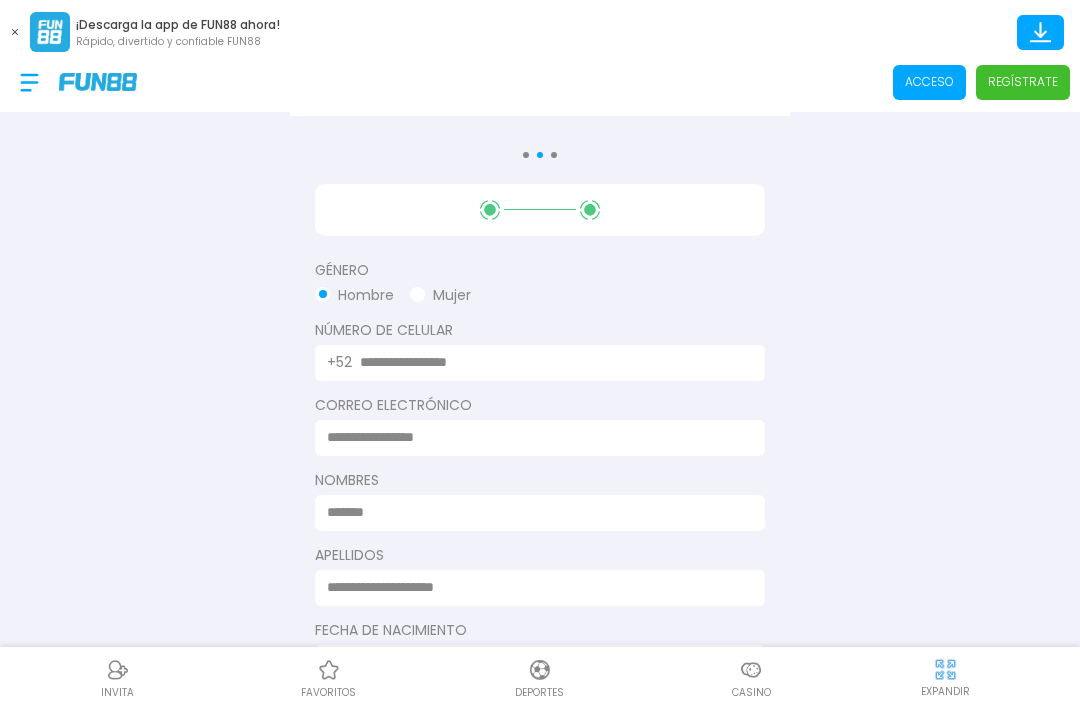 click at bounding box center [550, 362] 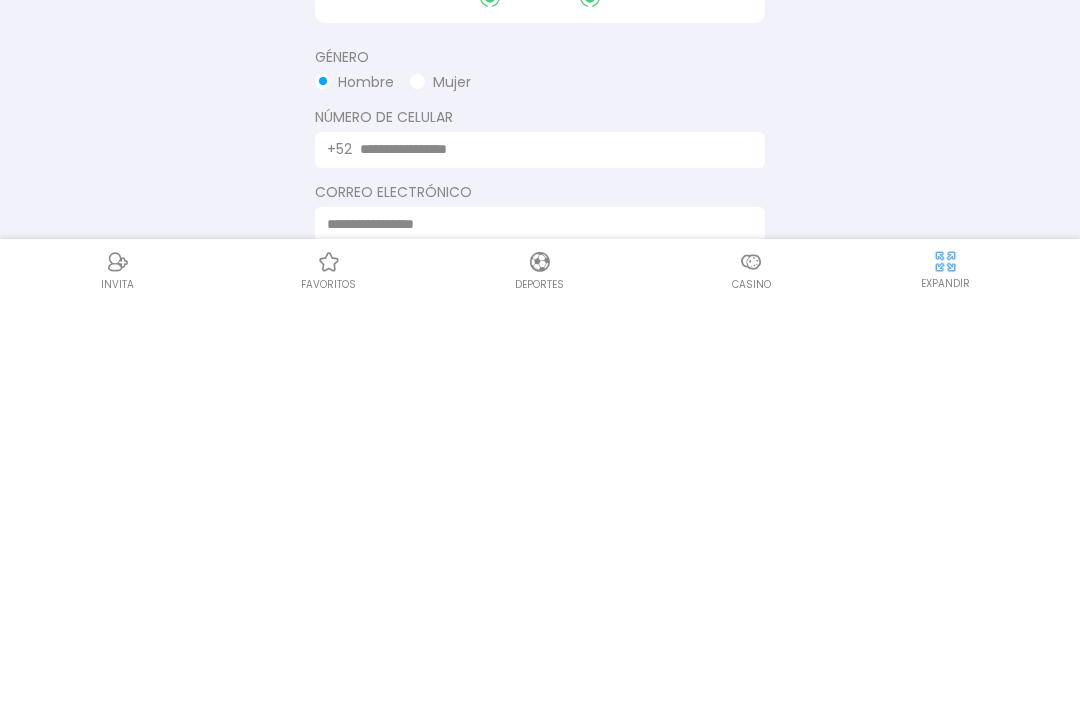 scroll, scrollTop: 12, scrollLeft: 0, axis: vertical 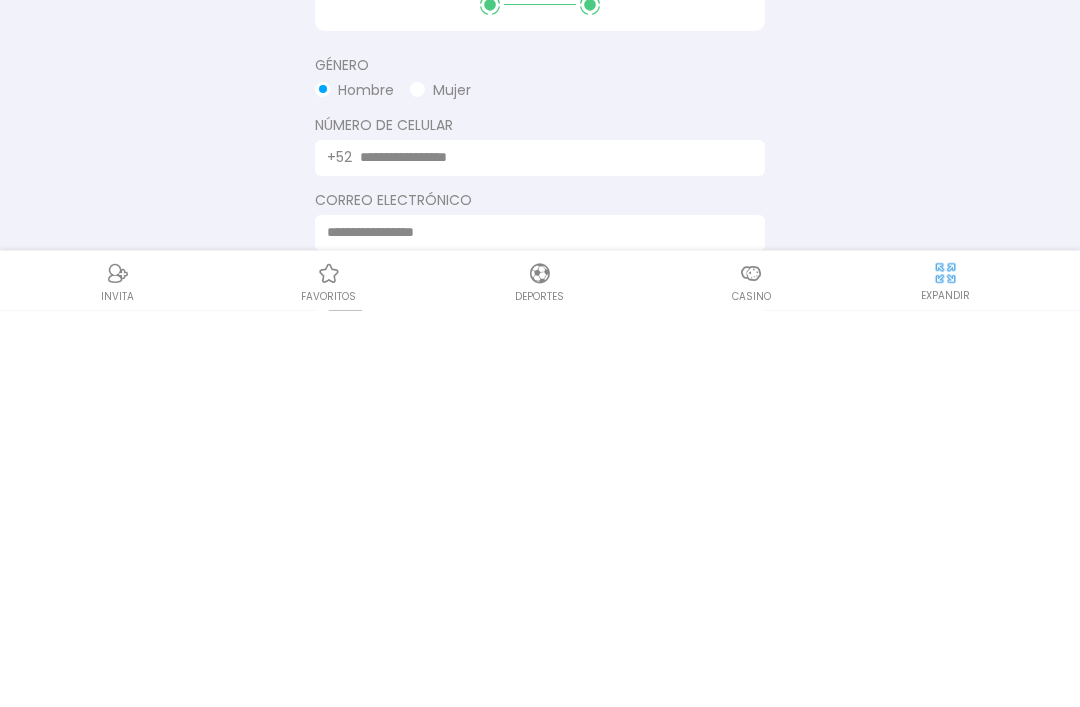 type on "**********" 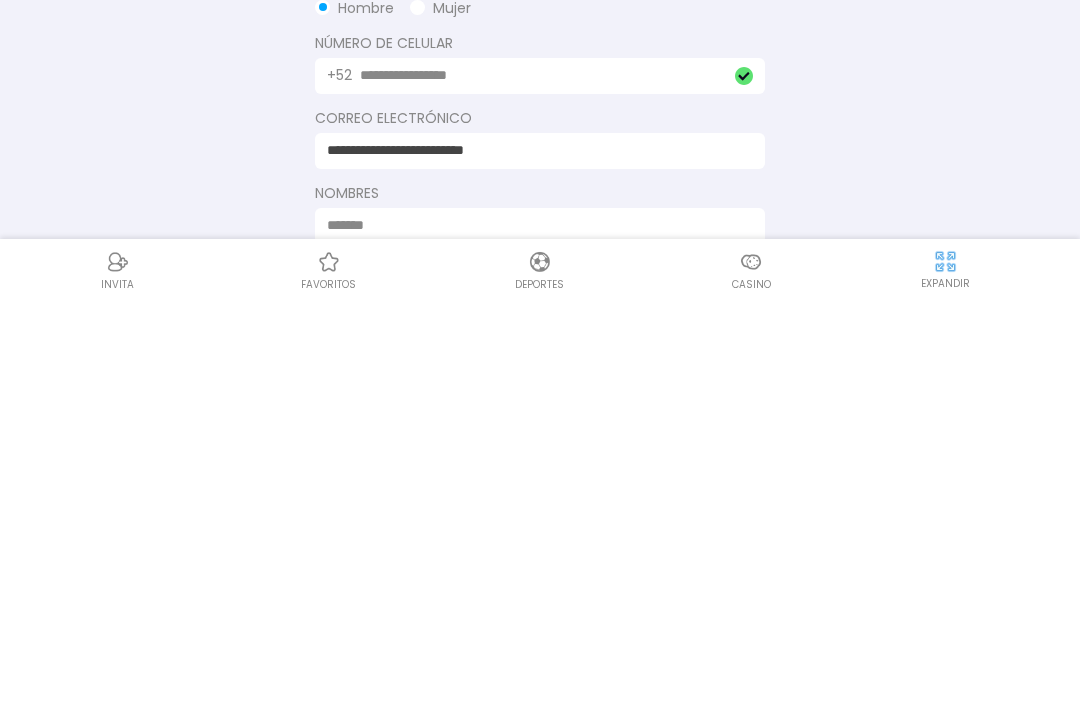 scroll, scrollTop: 105, scrollLeft: 0, axis: vertical 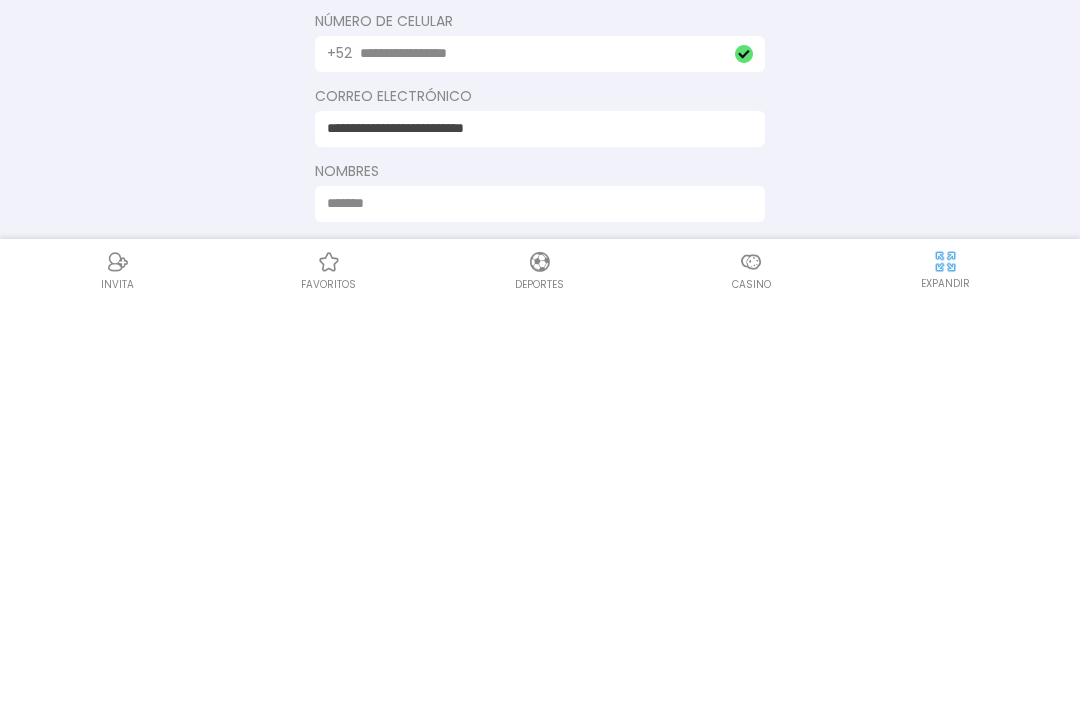 type on "**********" 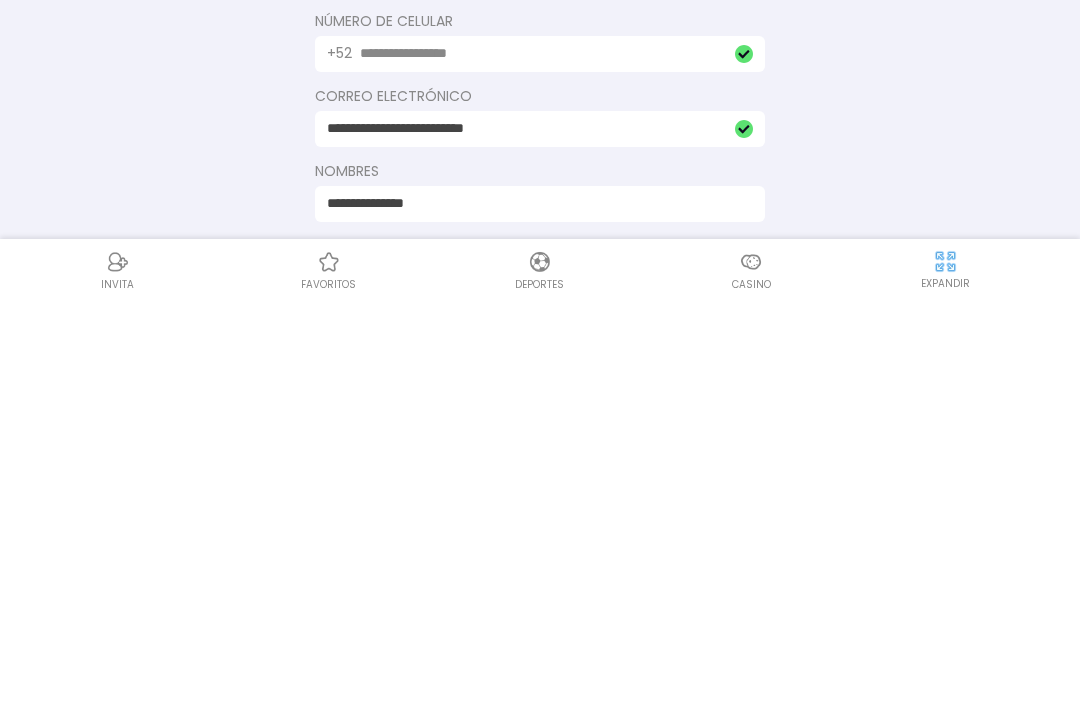 type on "**********" 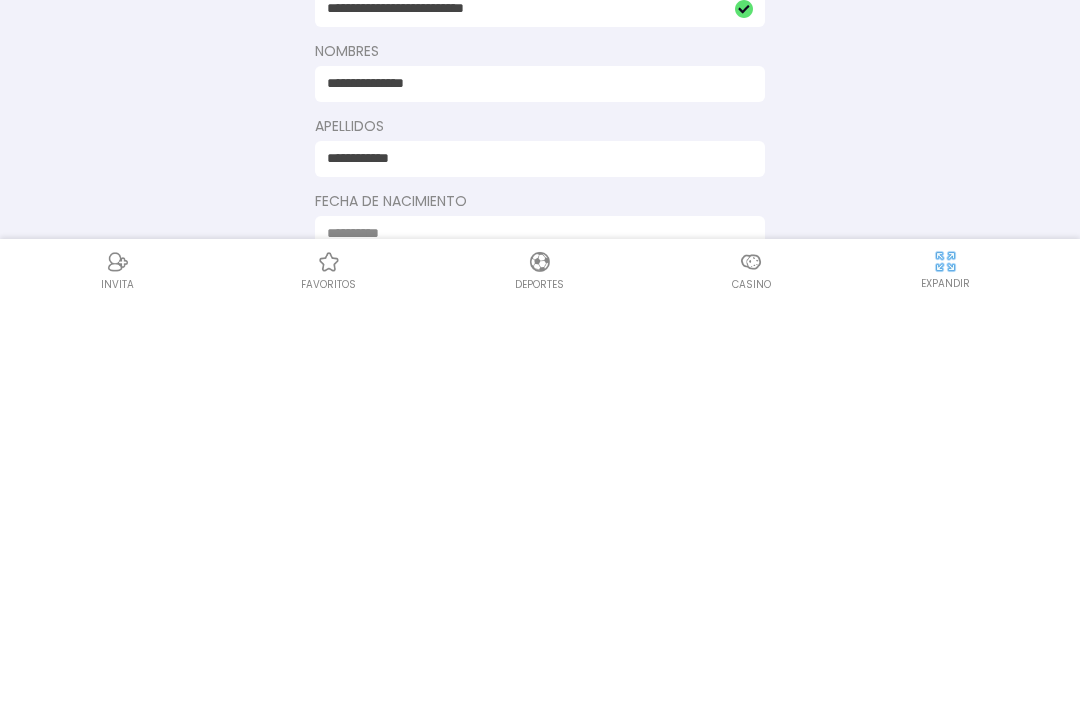 scroll, scrollTop: 234, scrollLeft: 0, axis: vertical 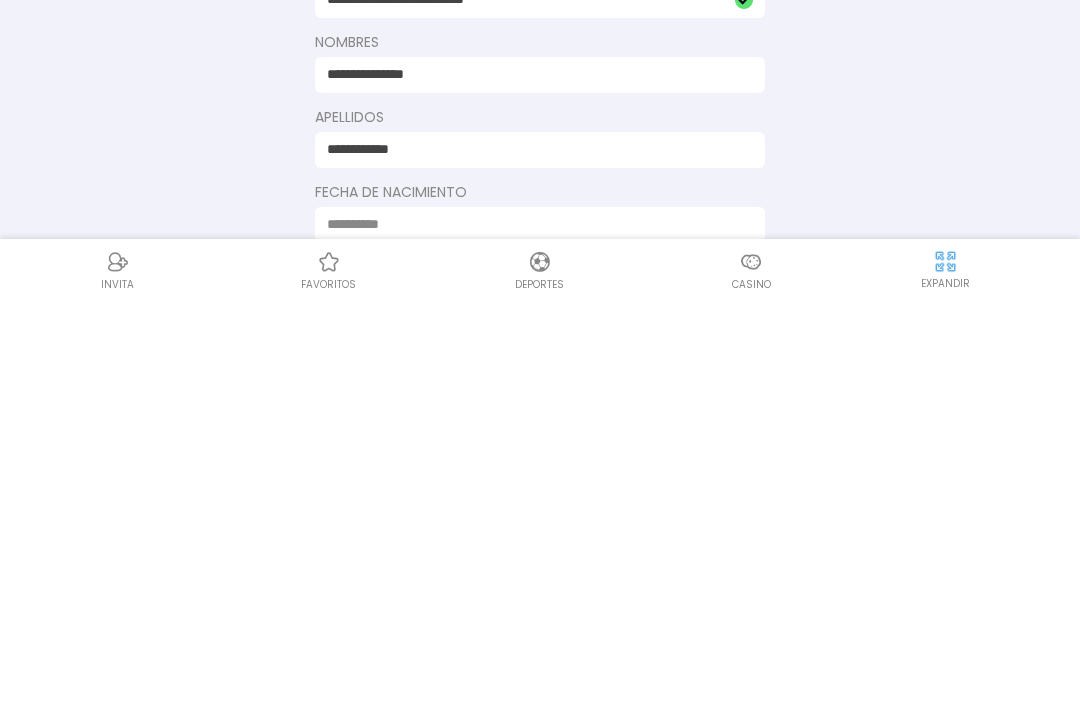 type on "**********" 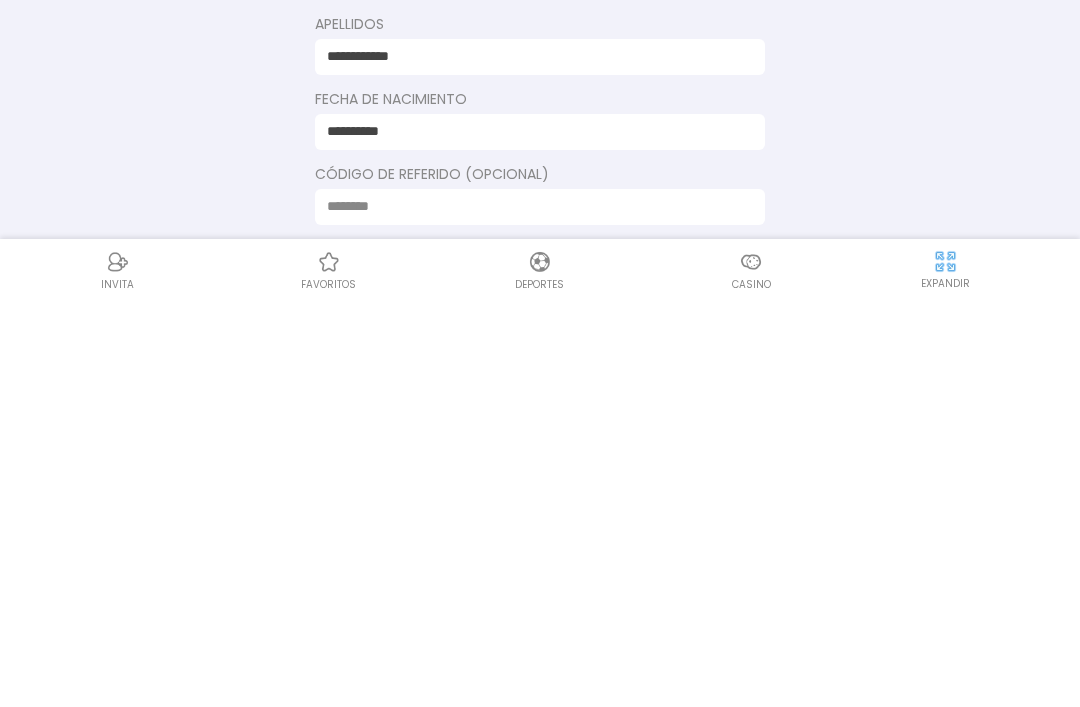 type on "**********" 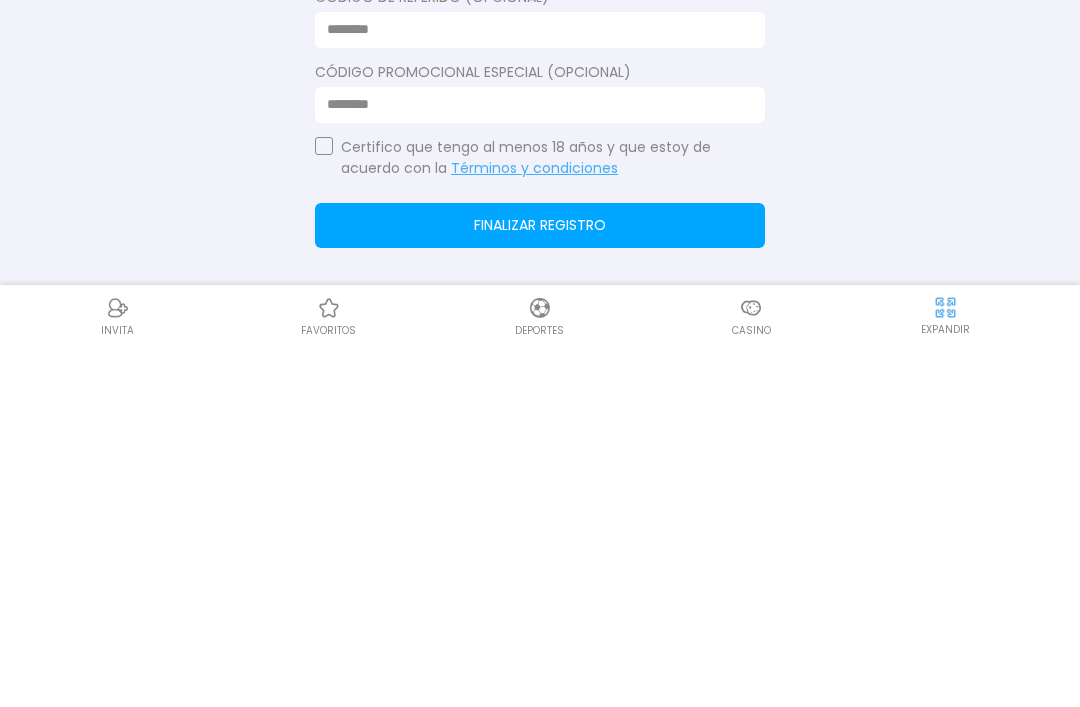 click at bounding box center (324, 508) 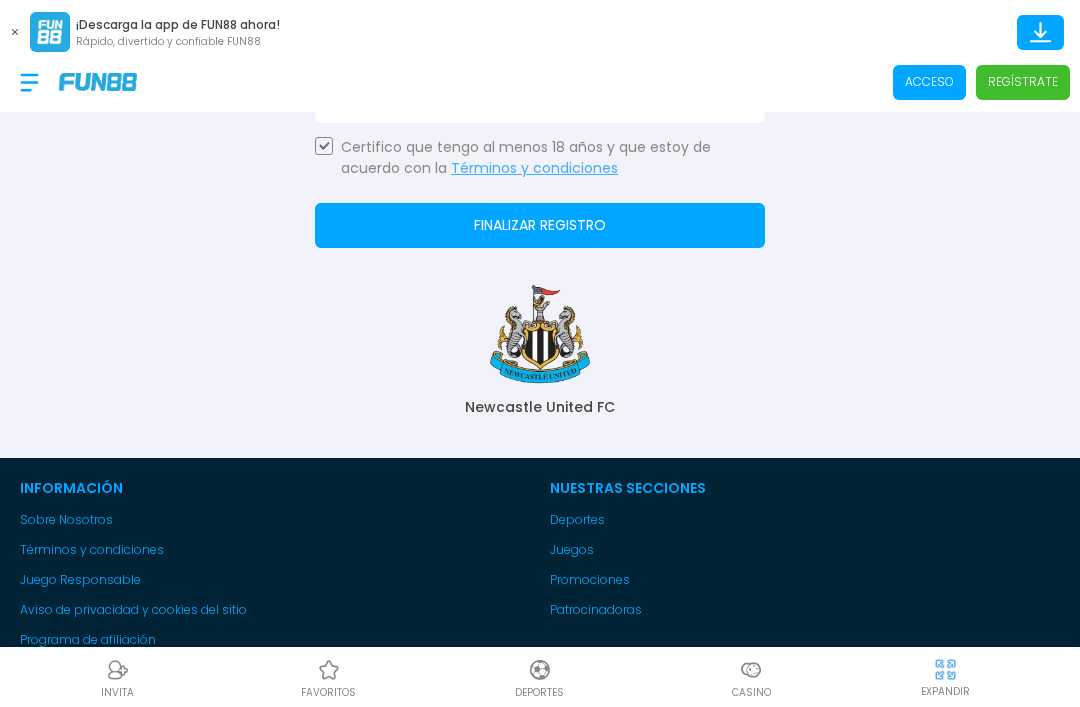 click on "Finalizar registro" 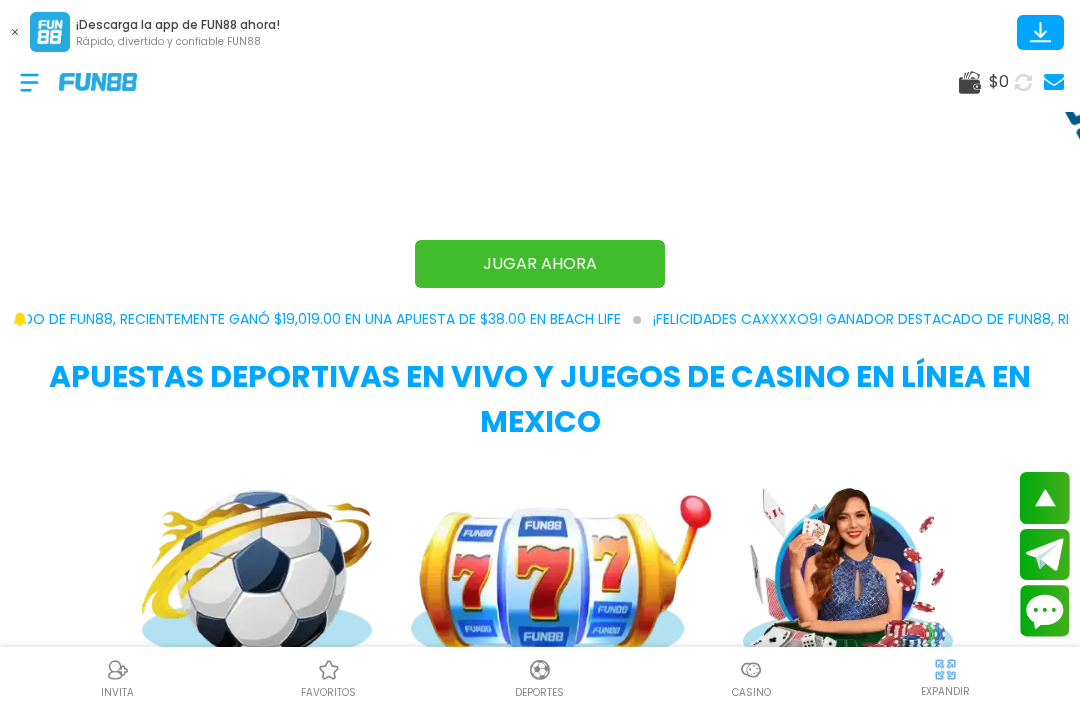 scroll, scrollTop: 1247, scrollLeft: 0, axis: vertical 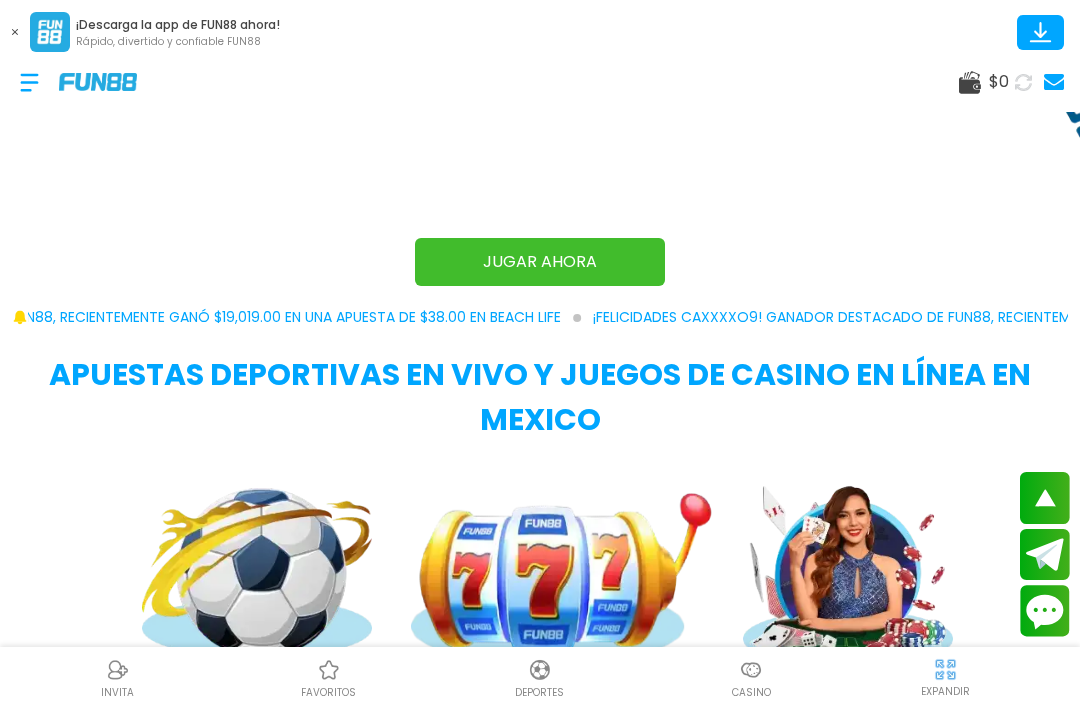 click at bounding box center [15, 32] 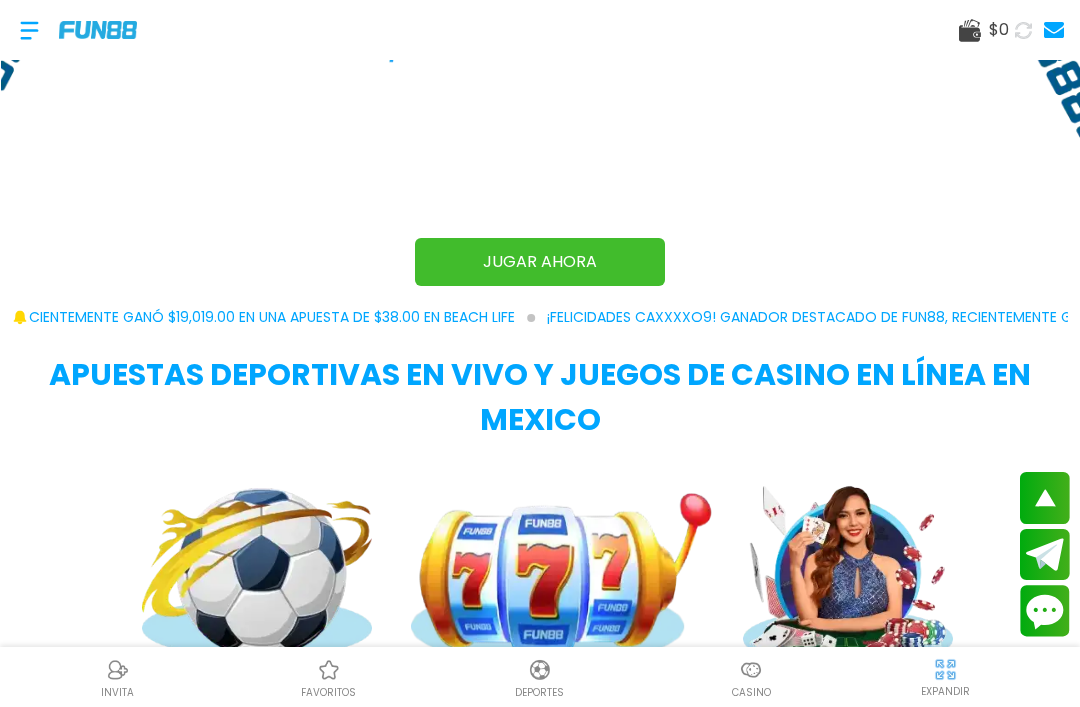 click at bounding box center [29, 30] 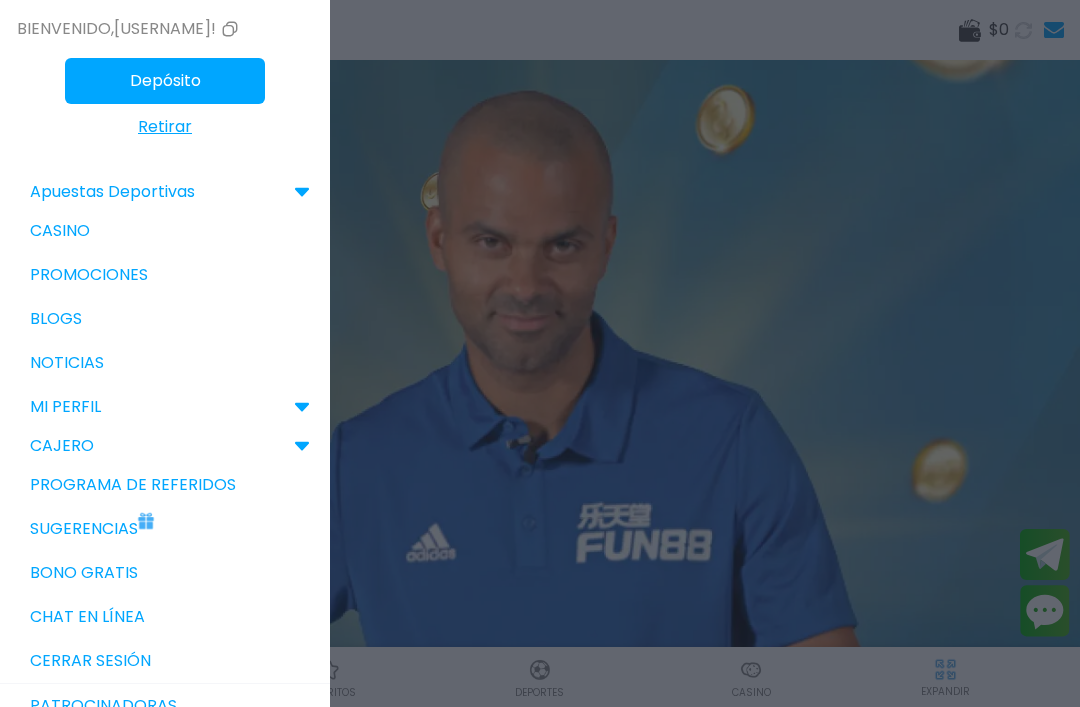 click on "Promociones" at bounding box center (165, 275) 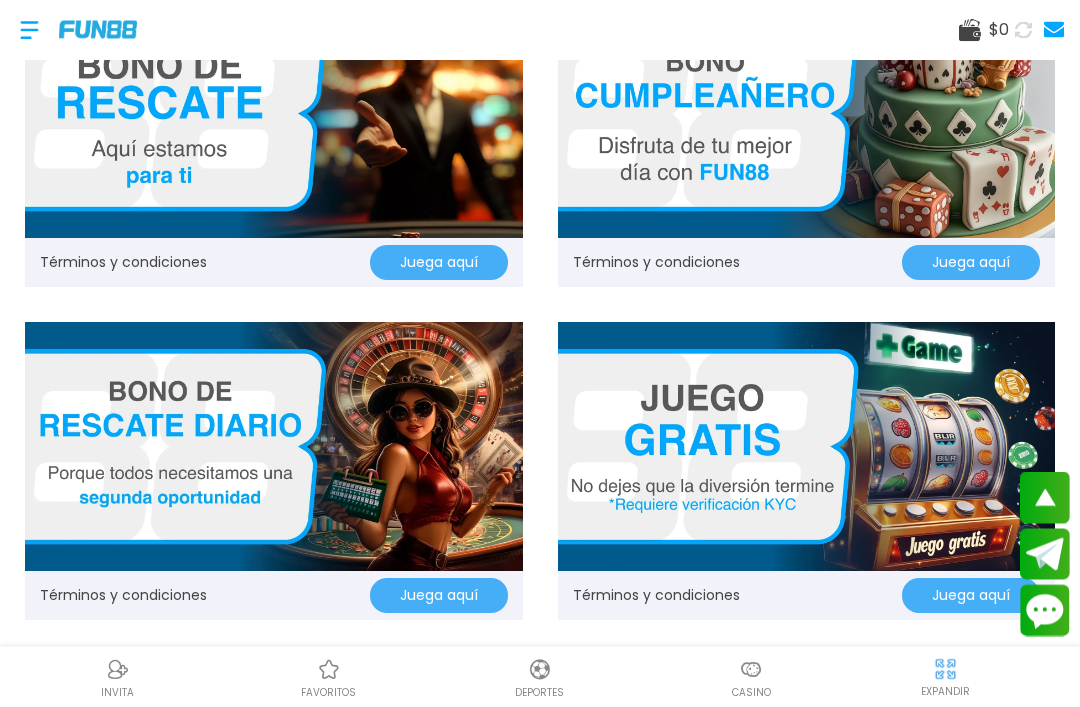 scroll, scrollTop: 1252, scrollLeft: 0, axis: vertical 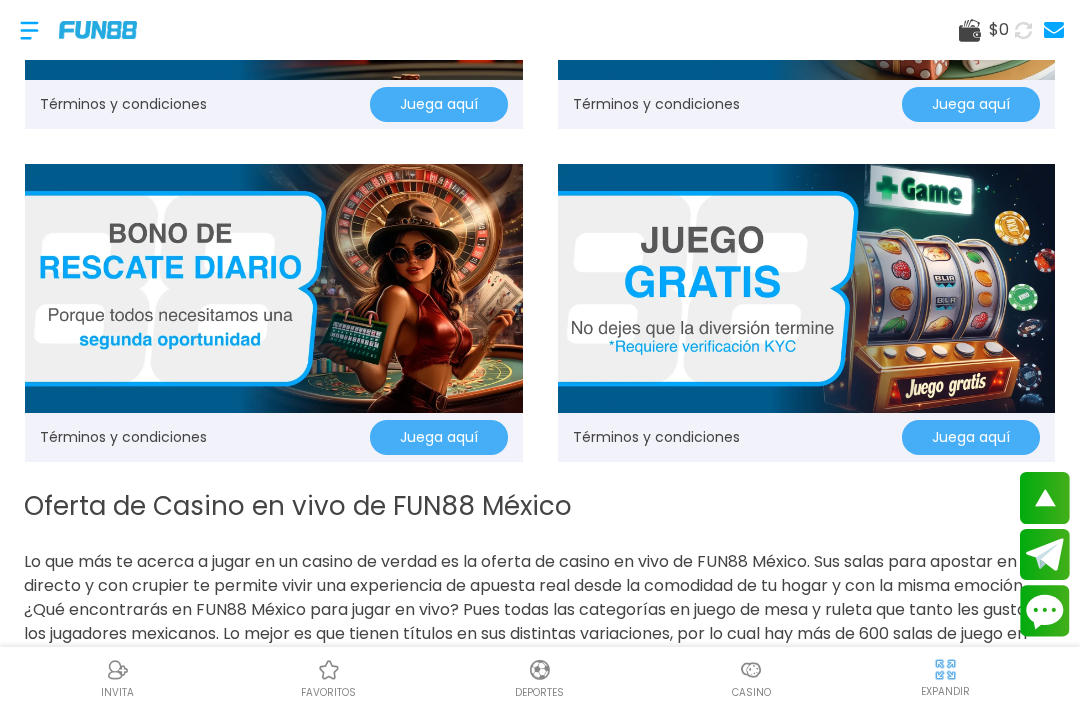 click at bounding box center (807, 288) 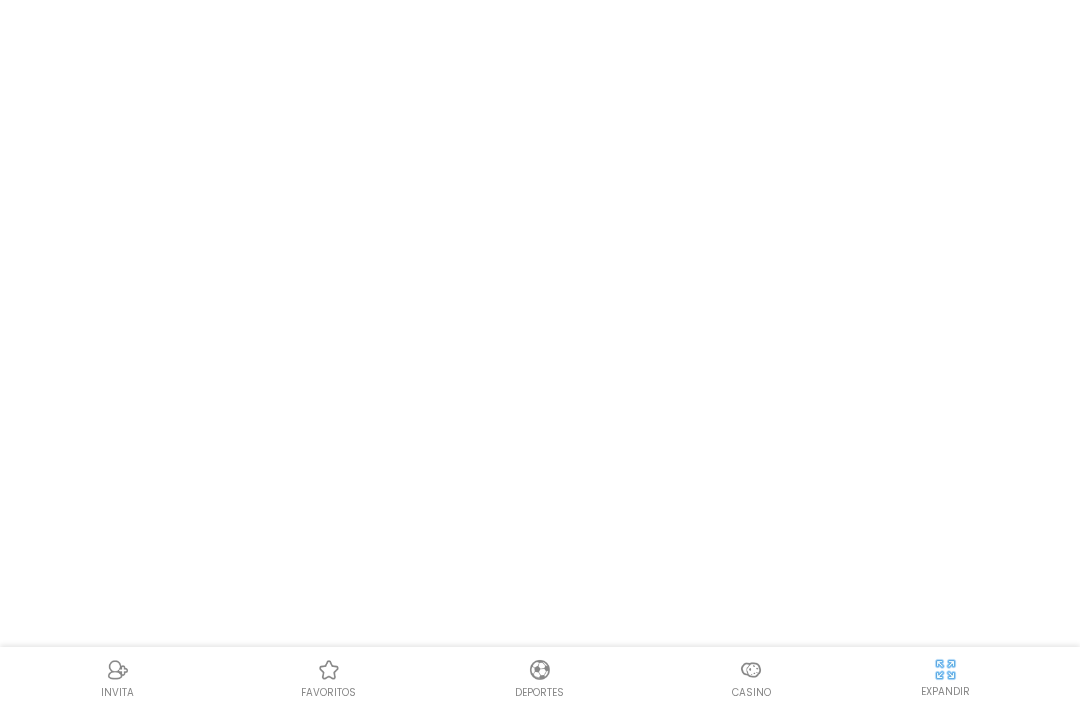 scroll, scrollTop: 0, scrollLeft: 0, axis: both 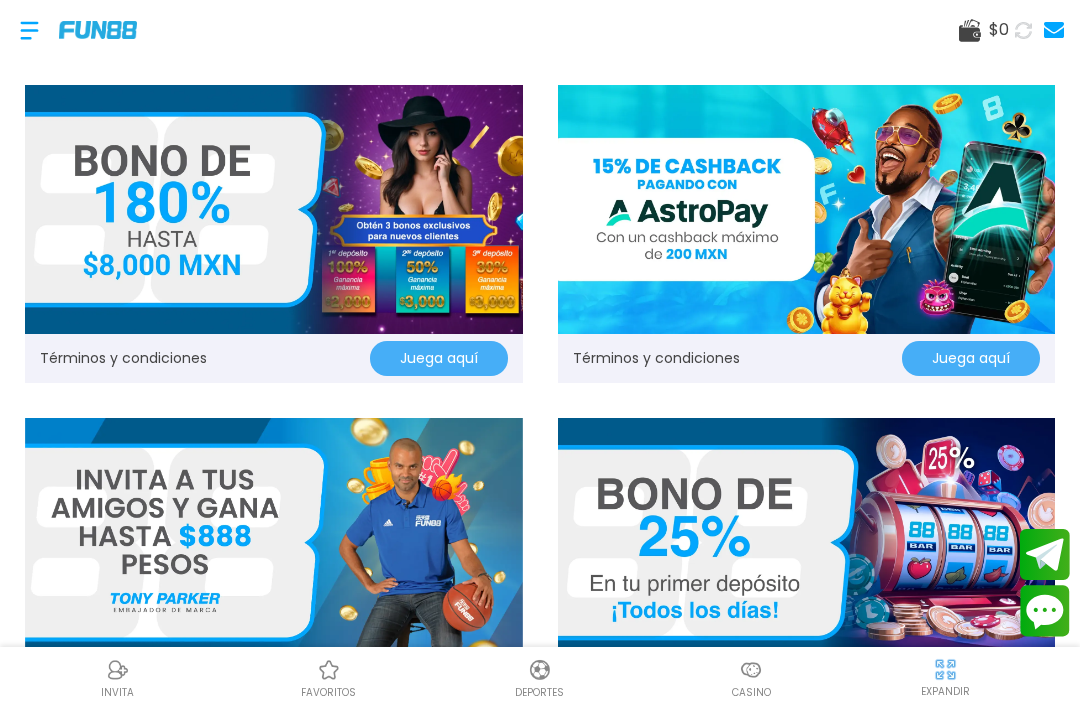 click at bounding box center [29, 30] 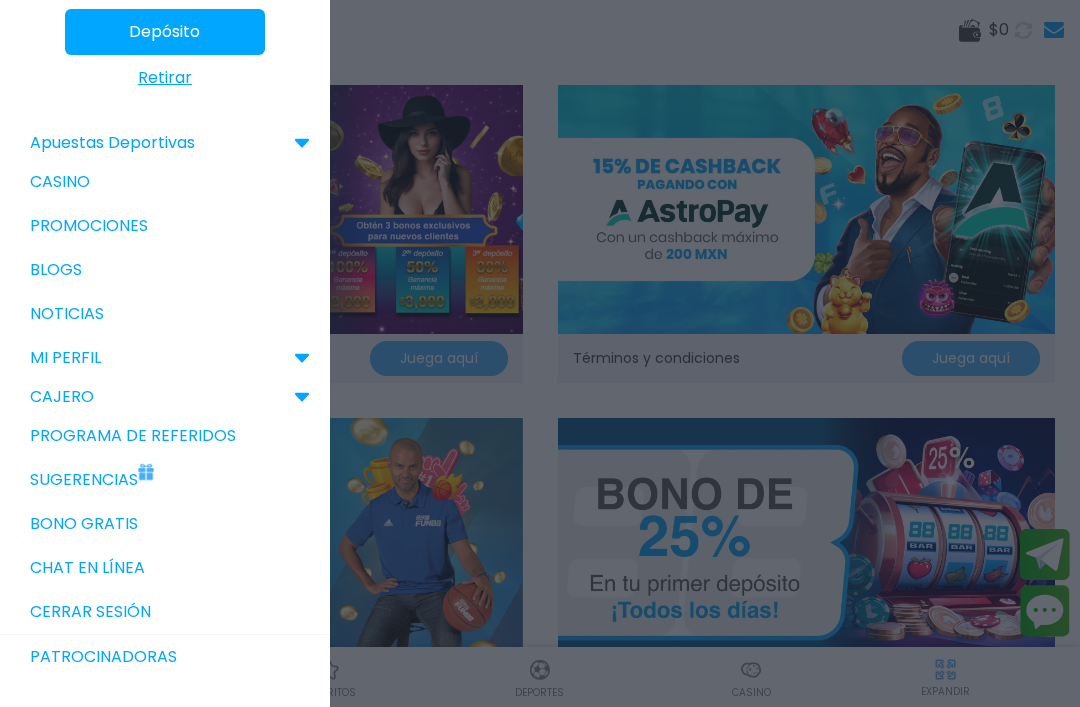 scroll, scrollTop: 53, scrollLeft: 0, axis: vertical 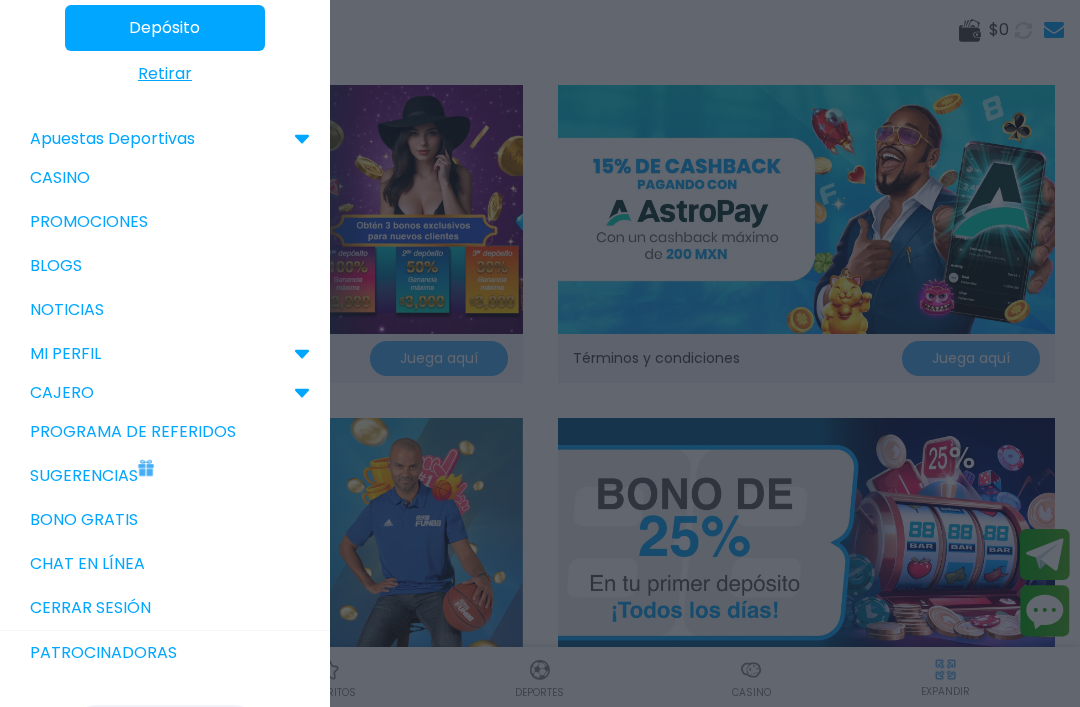 click on "Bono Gratis" at bounding box center (165, 520) 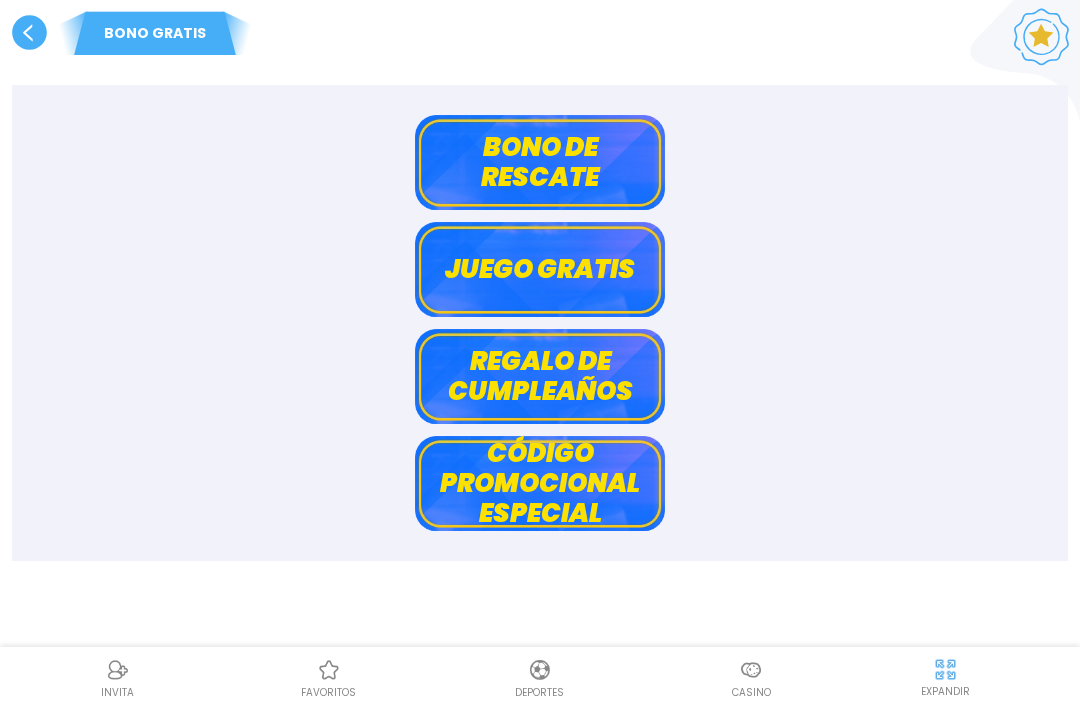 scroll, scrollTop: 4, scrollLeft: 0, axis: vertical 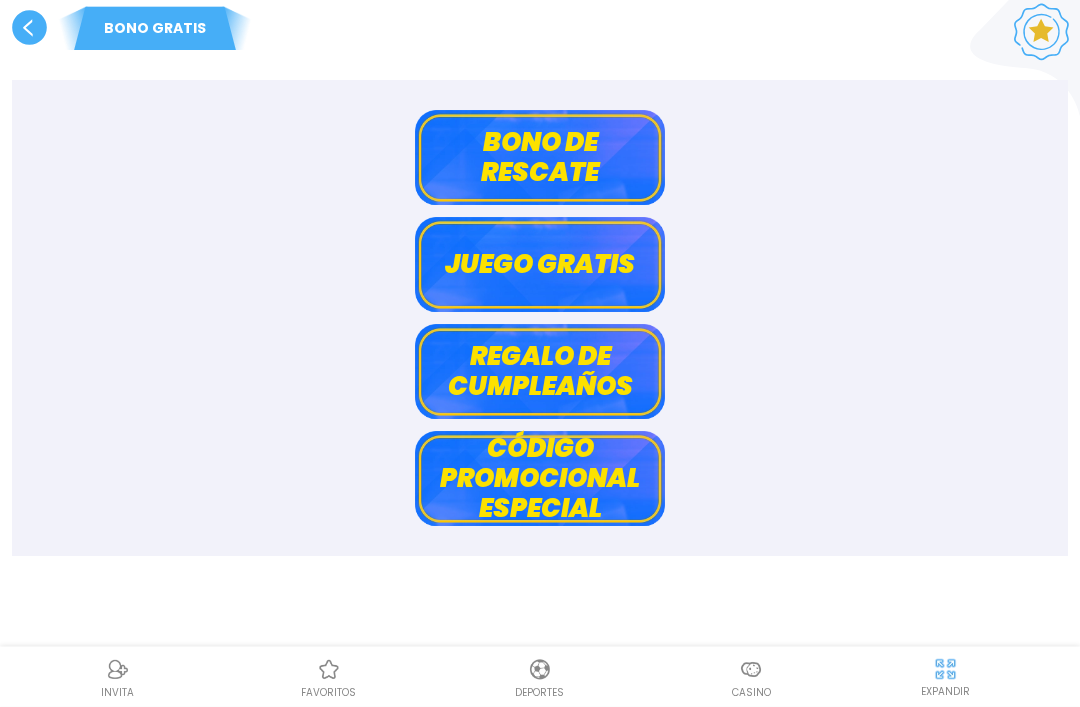 click on "Juego gratis" at bounding box center (540, 265) 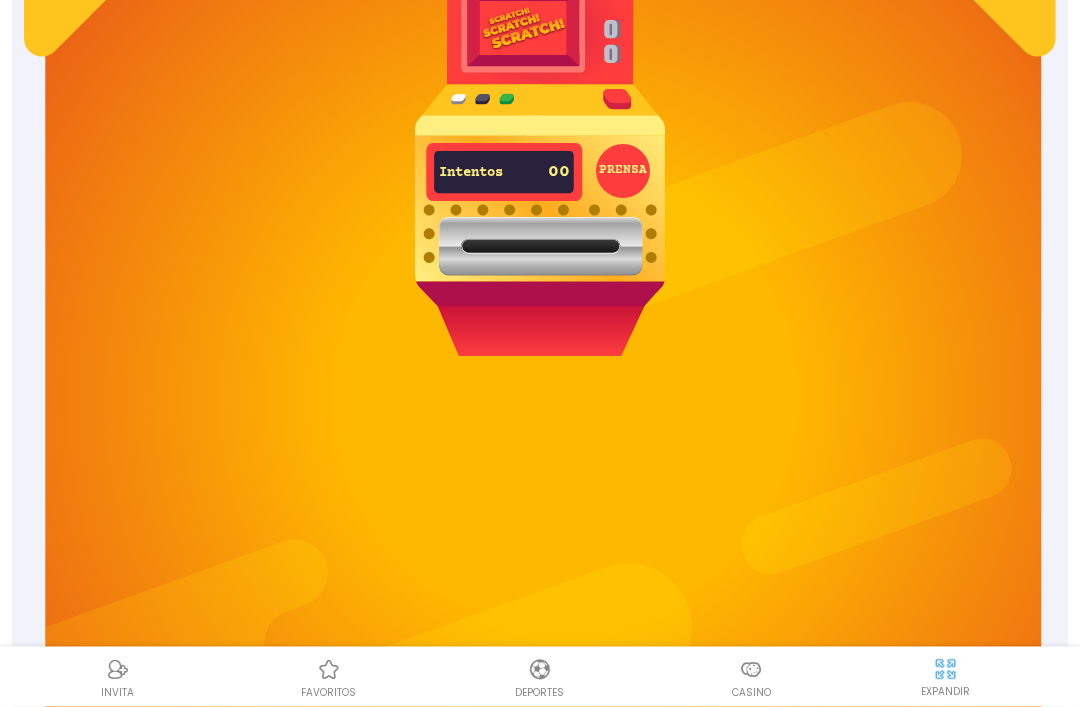 click at bounding box center (540, 154) 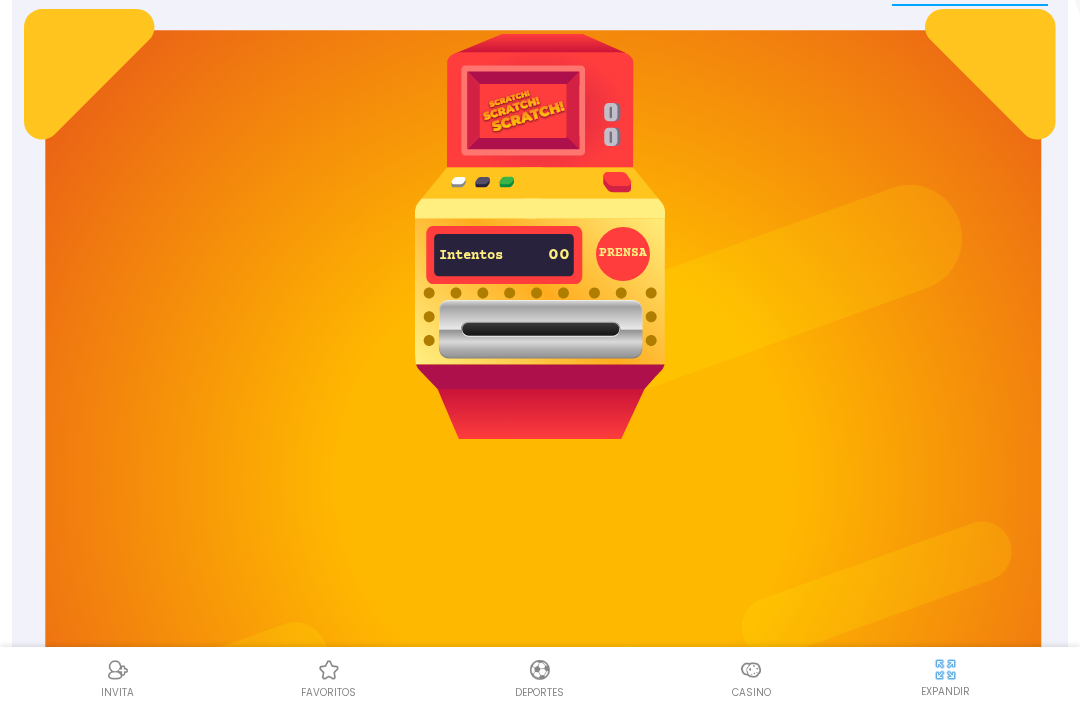 scroll, scrollTop: 68, scrollLeft: 0, axis: vertical 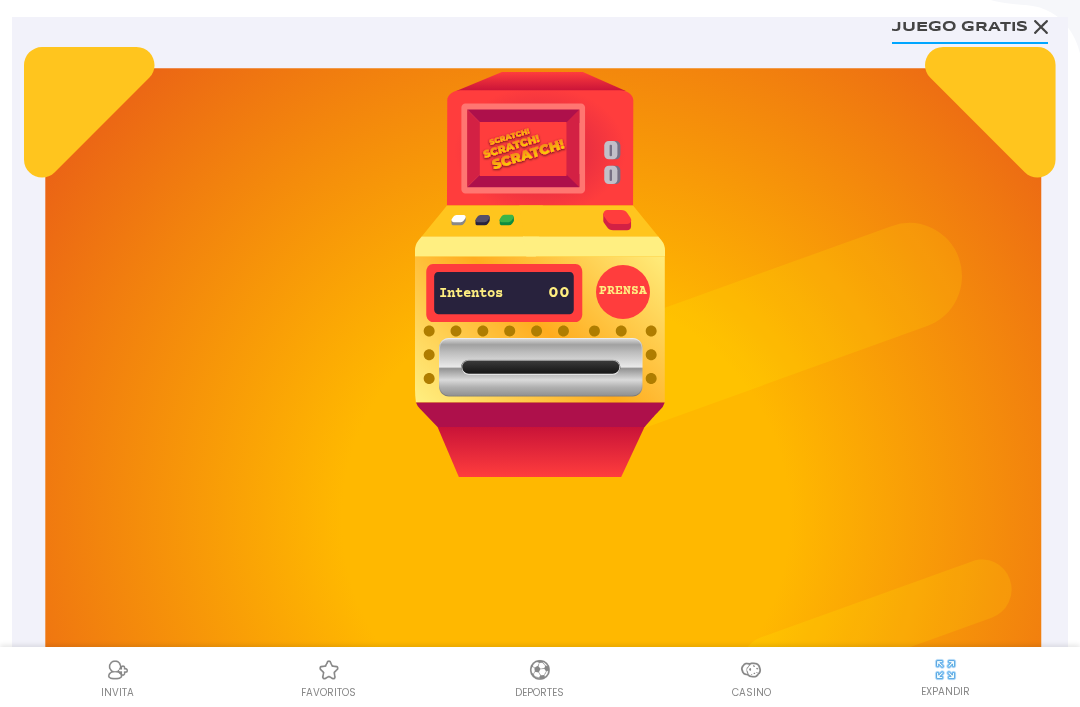 click on "PRENSA" at bounding box center [623, 292] 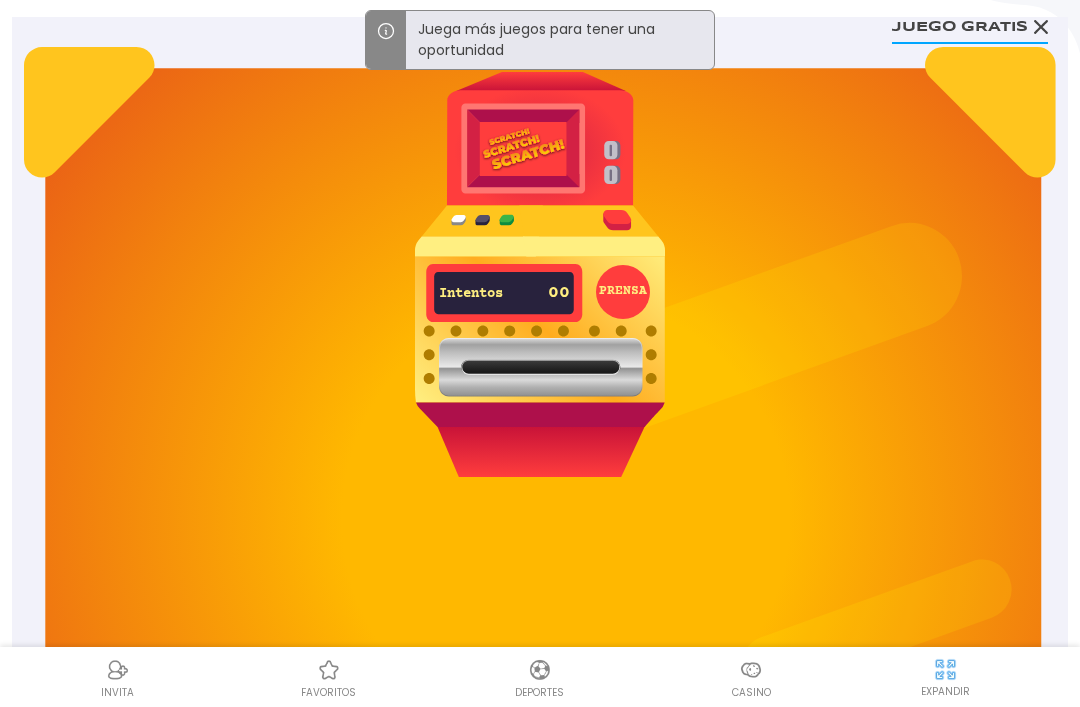 click on "PRENSA" at bounding box center (623, 292) 